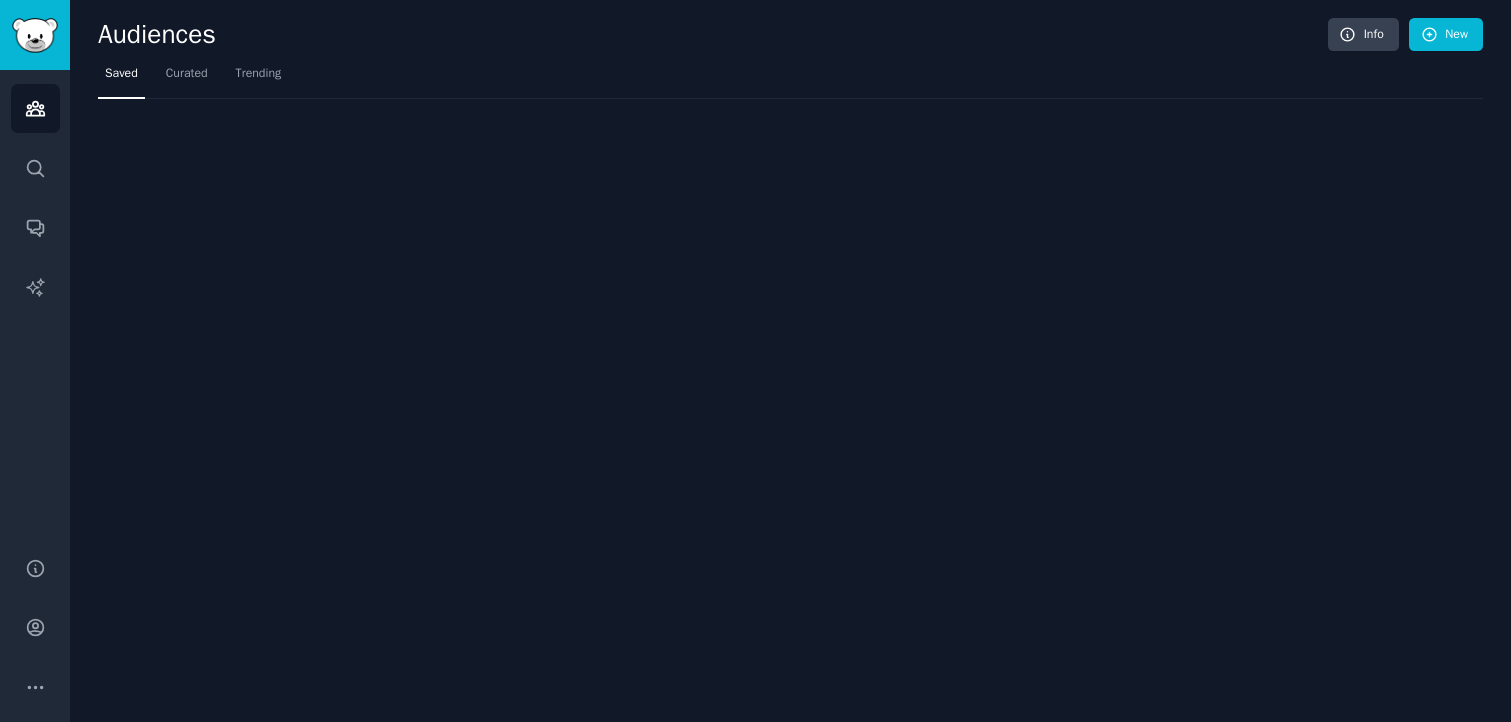 scroll, scrollTop: 0, scrollLeft: 0, axis: both 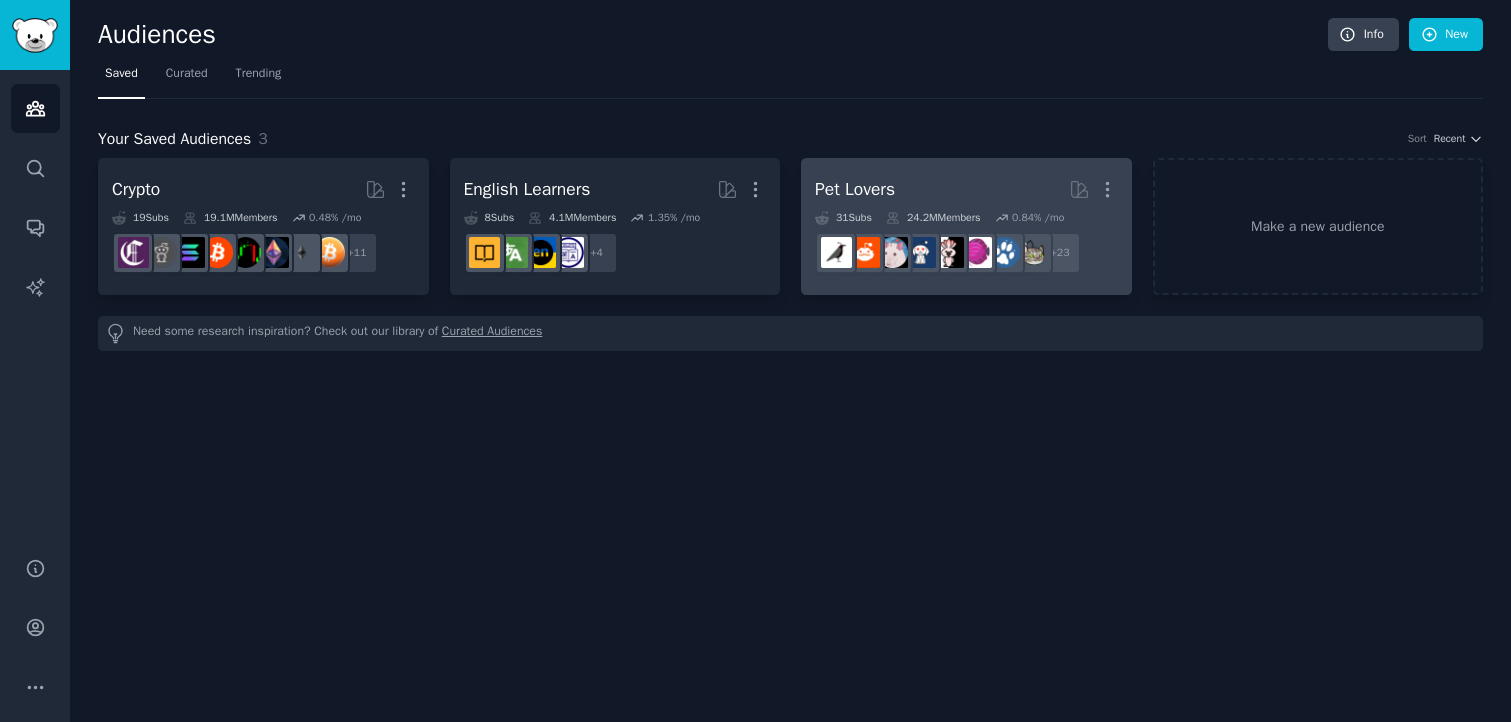 click on "Pet Lovers More" at bounding box center (966, 189) 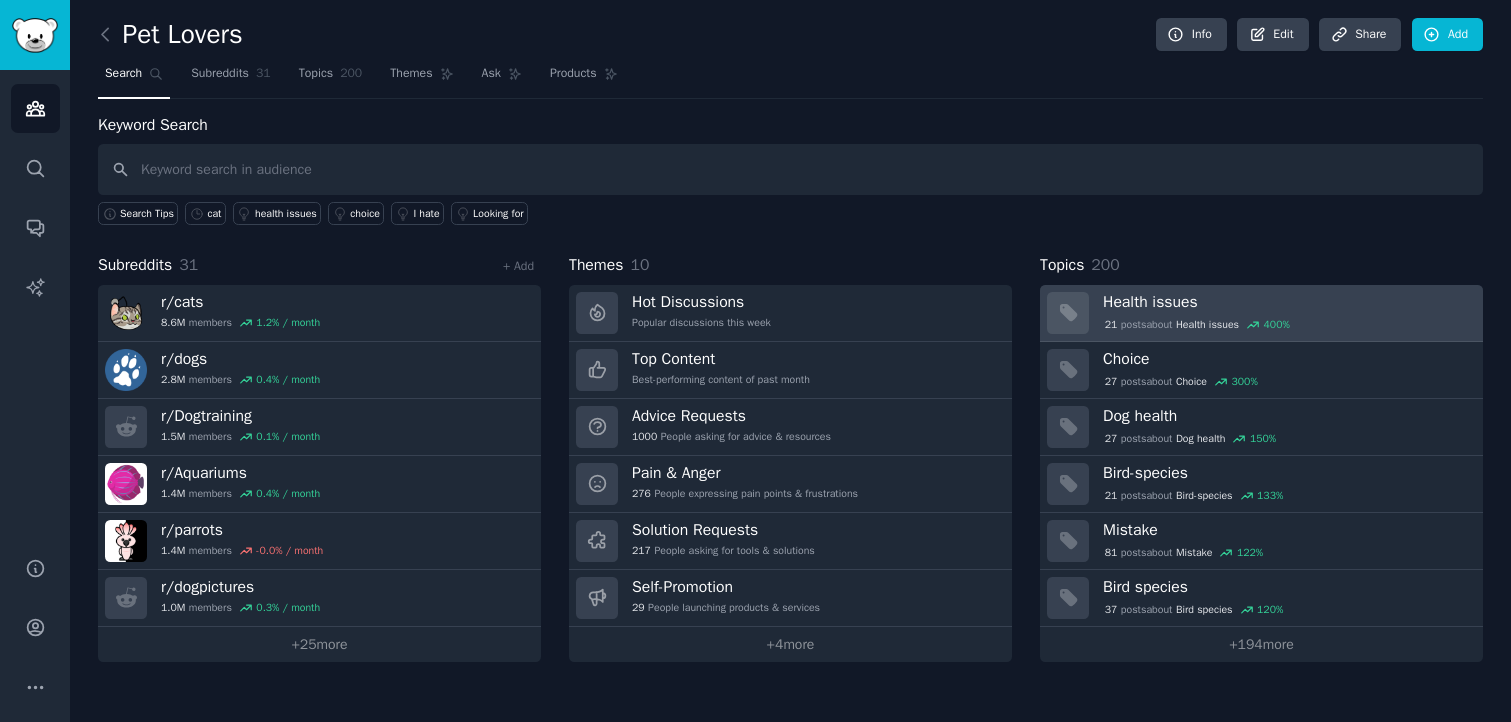 click on "21  post s  about  Health issues 400 %" at bounding box center [1197, 325] 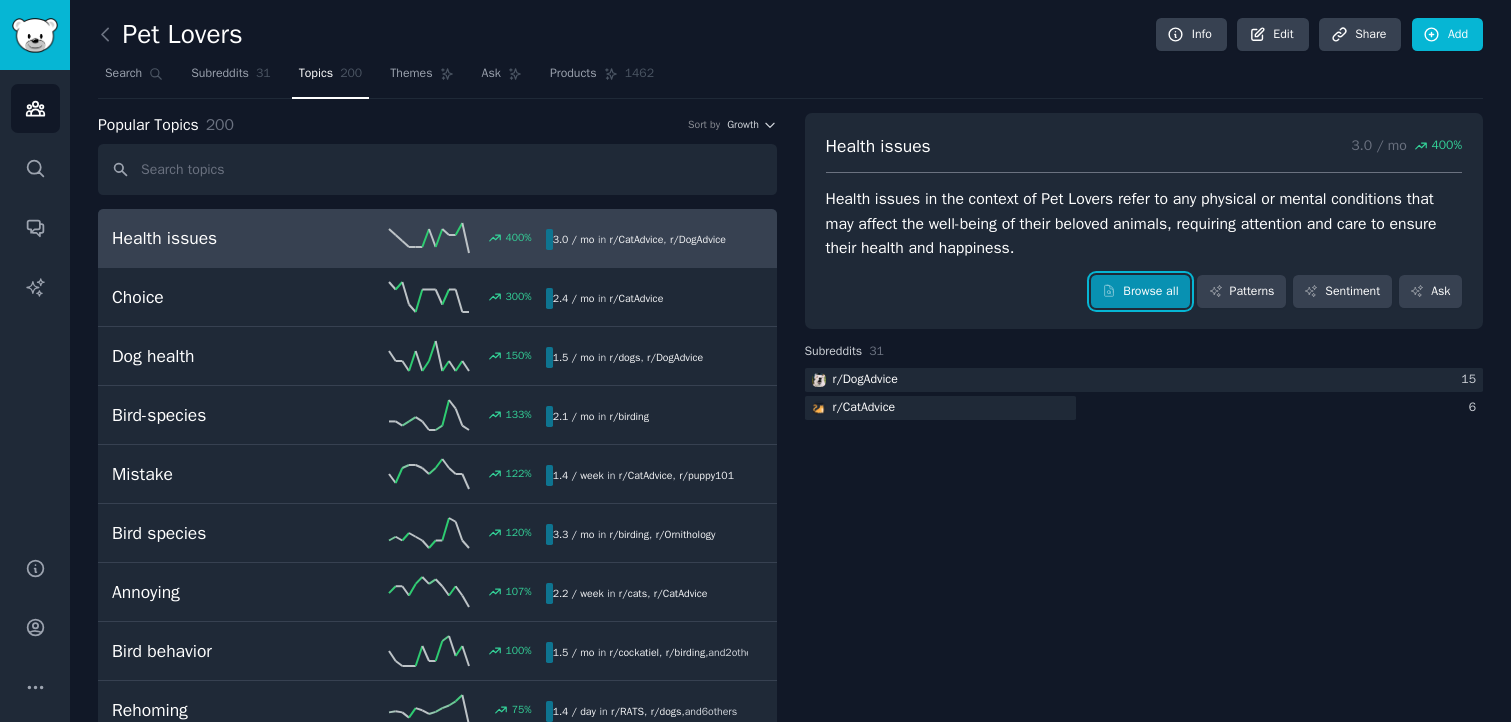 click on "Browse all" at bounding box center (1140, 292) 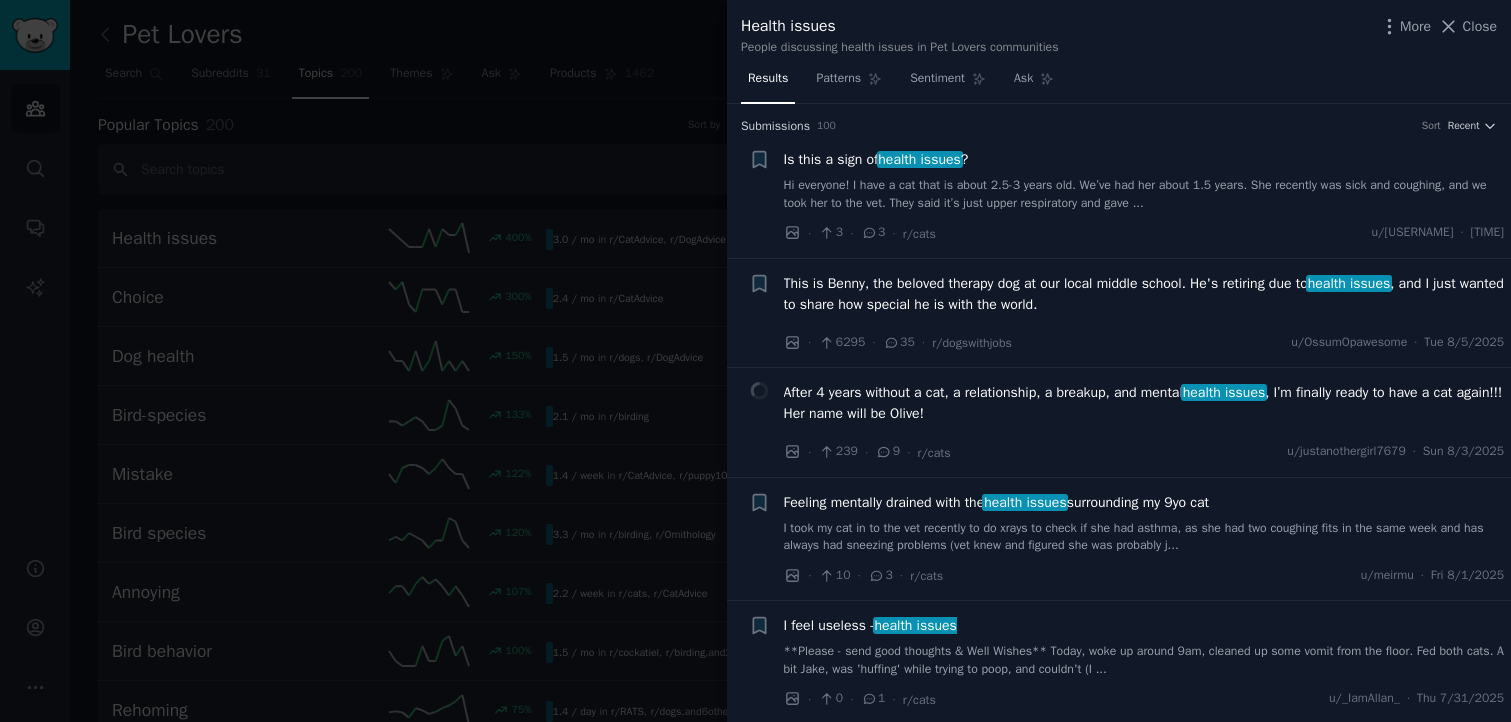 click on "Hi everyone!
I have a cat that is about 2.5-3 years old. We’ve had her about 1.5 years. She recently was sick and coughing, and we took her to the vet. They said it’s just upper respiratory and gave ..." at bounding box center [1144, 194] 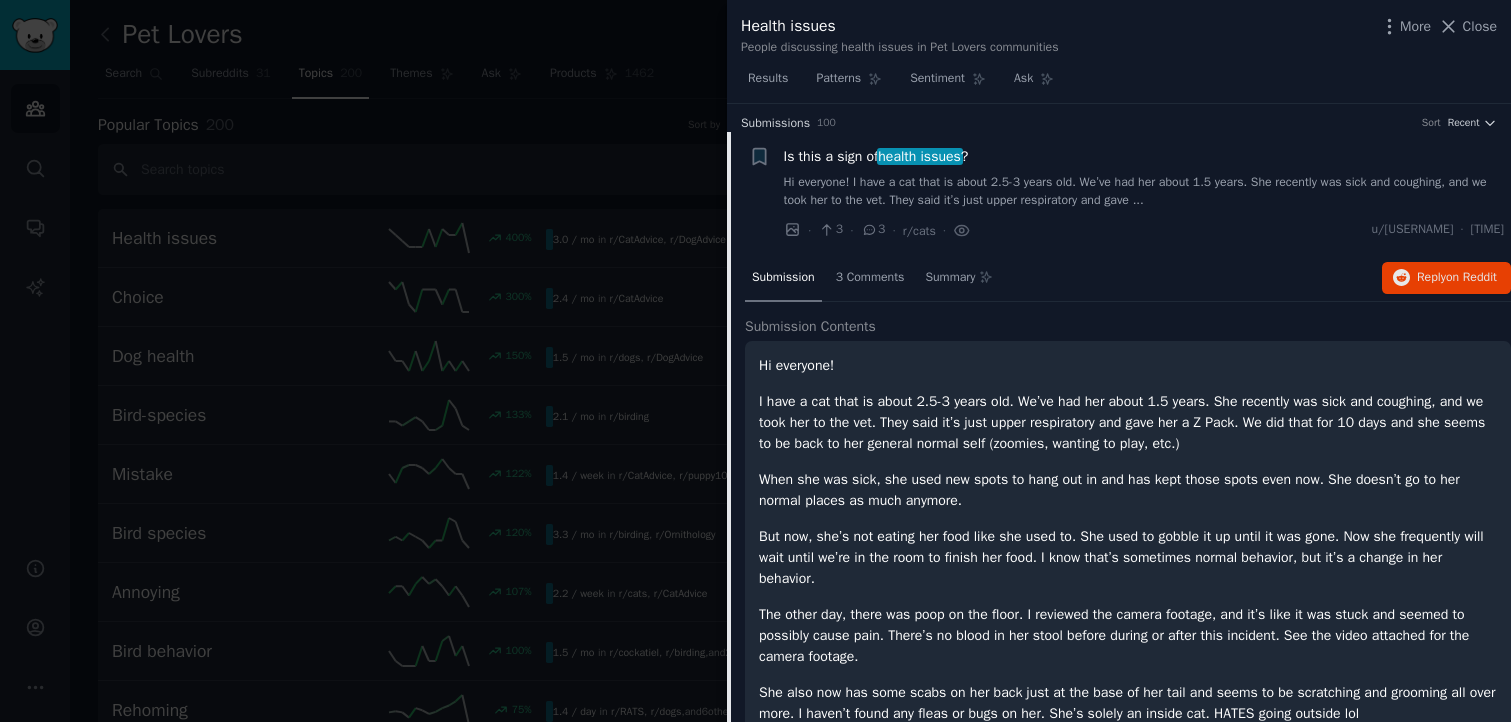 scroll, scrollTop: 0, scrollLeft: 0, axis: both 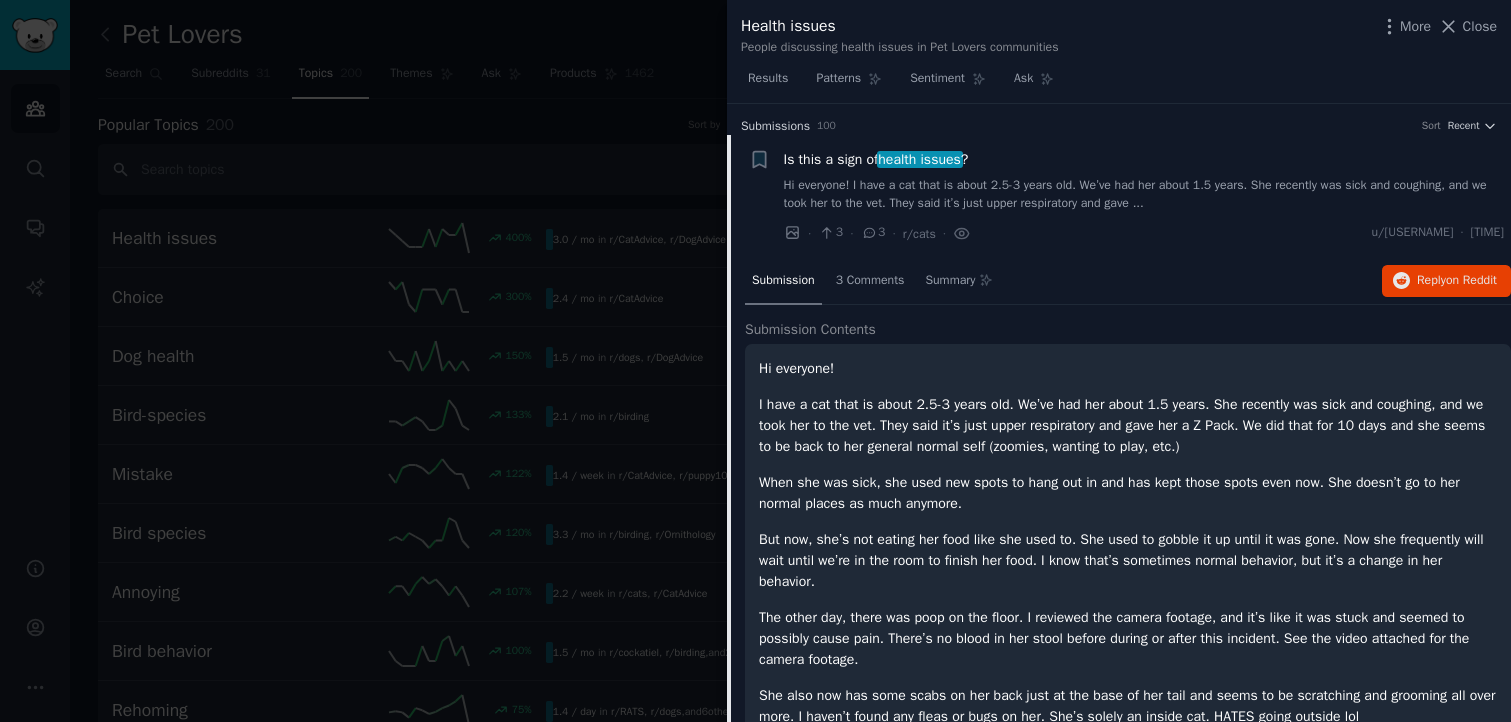 click at bounding box center (755, 361) 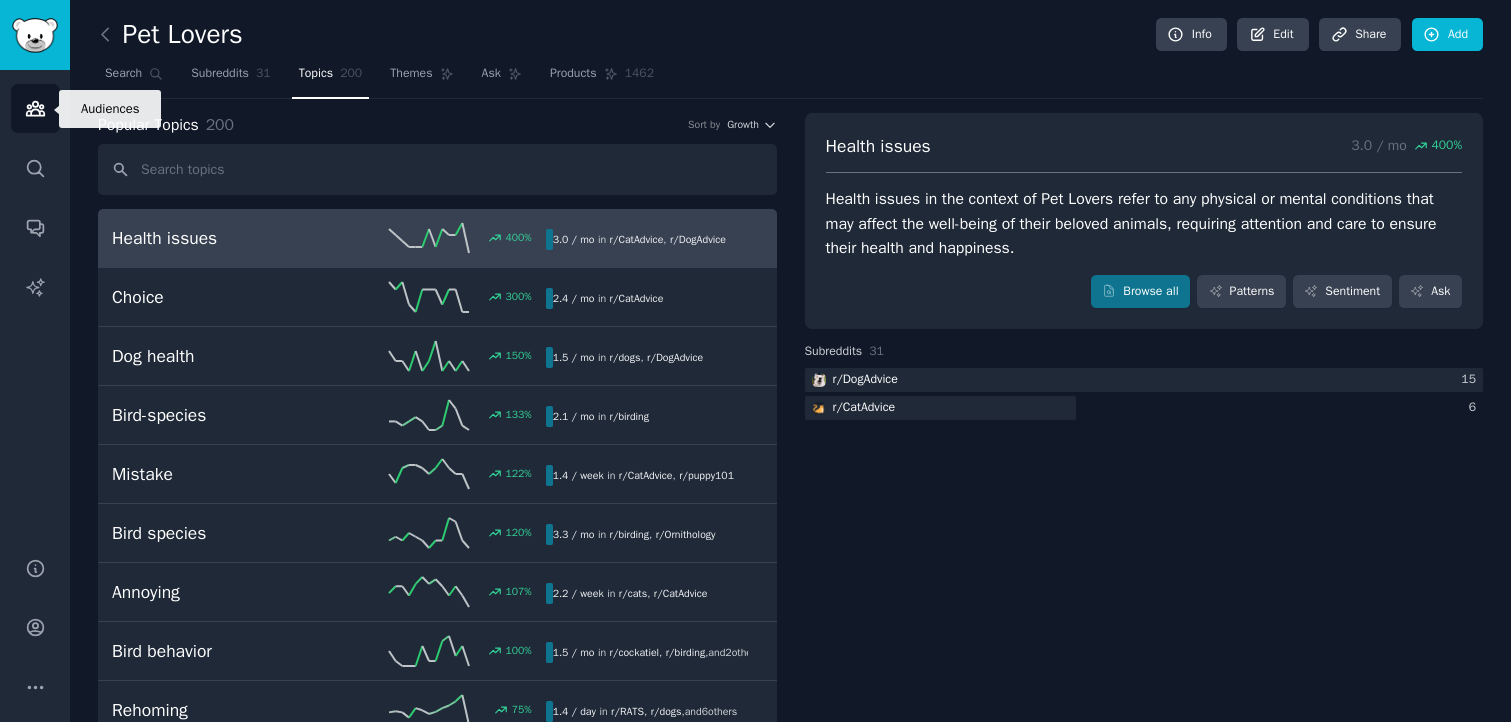 click 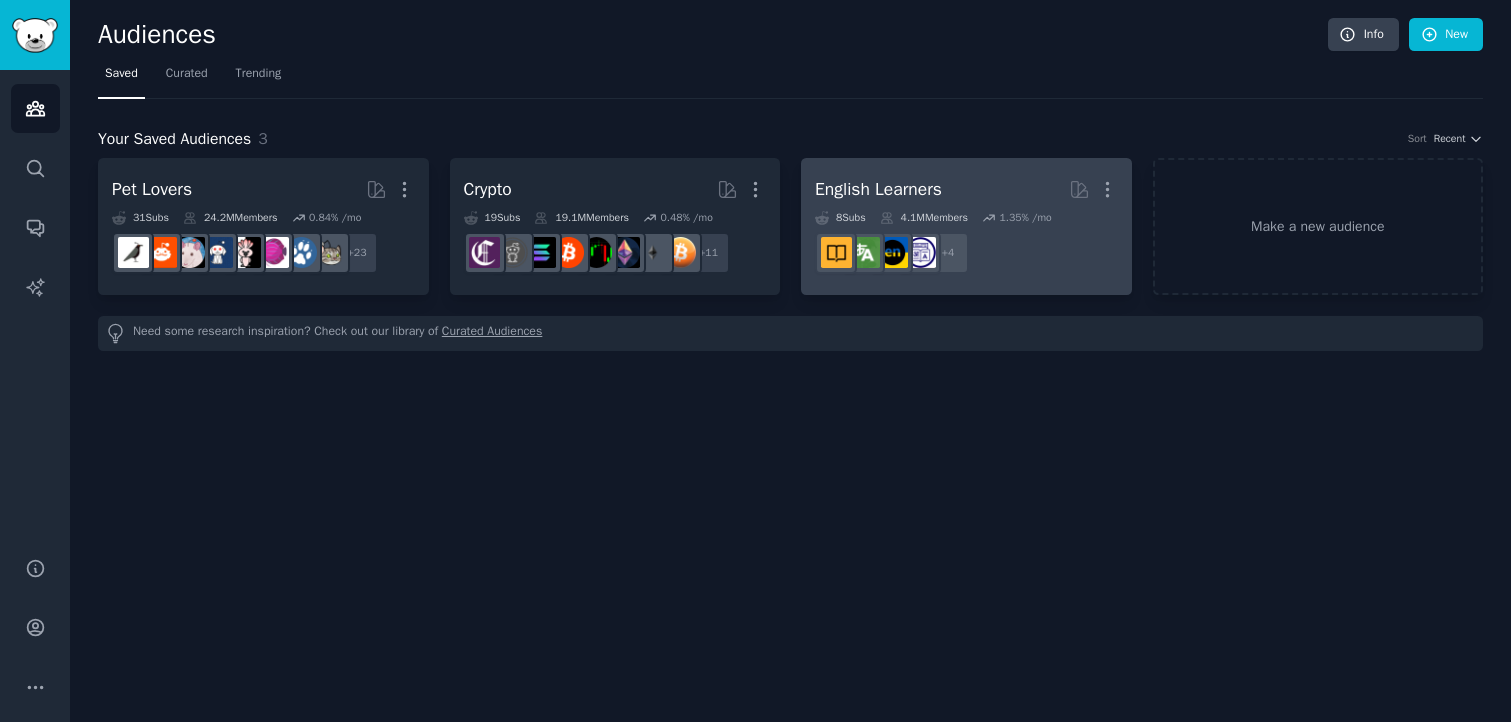 click on "English Learners More" at bounding box center (966, 189) 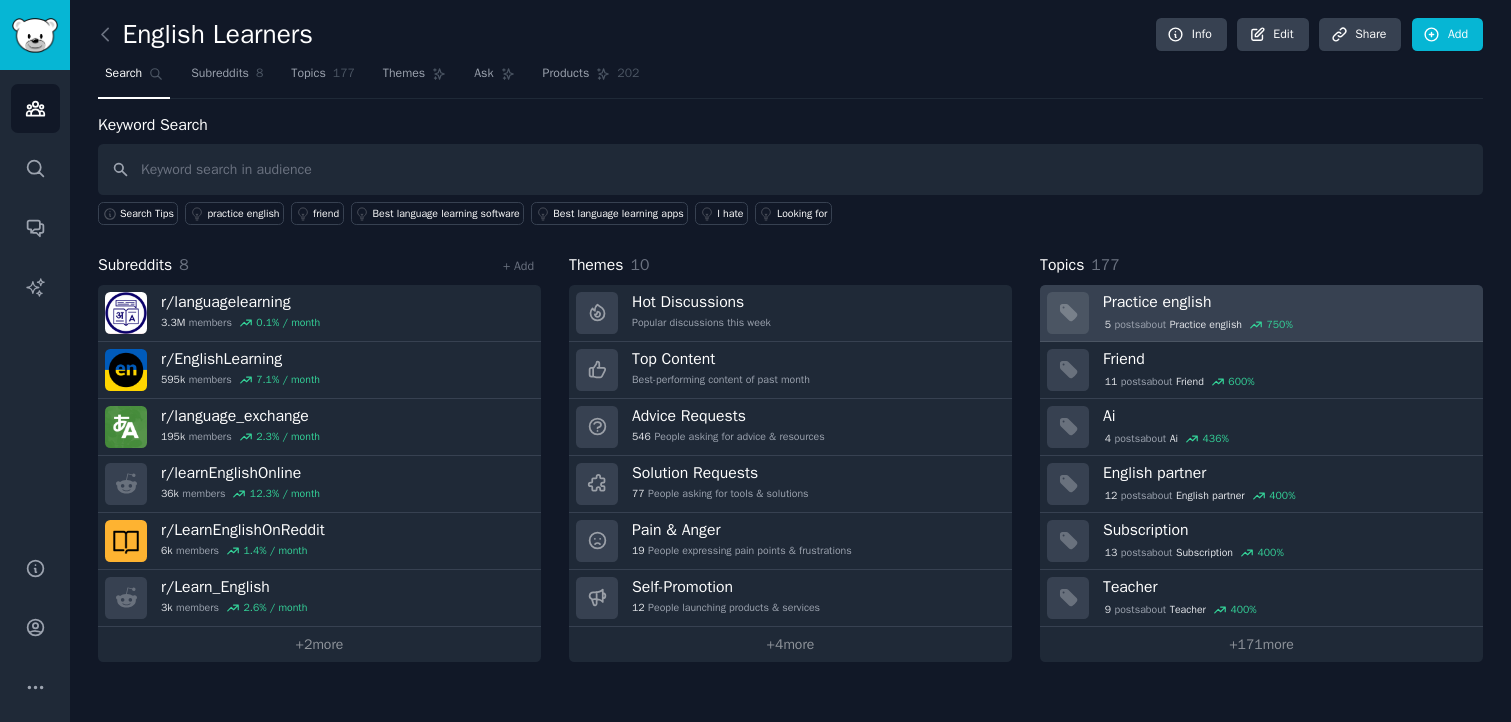 click on "Practice english" at bounding box center [1286, 302] 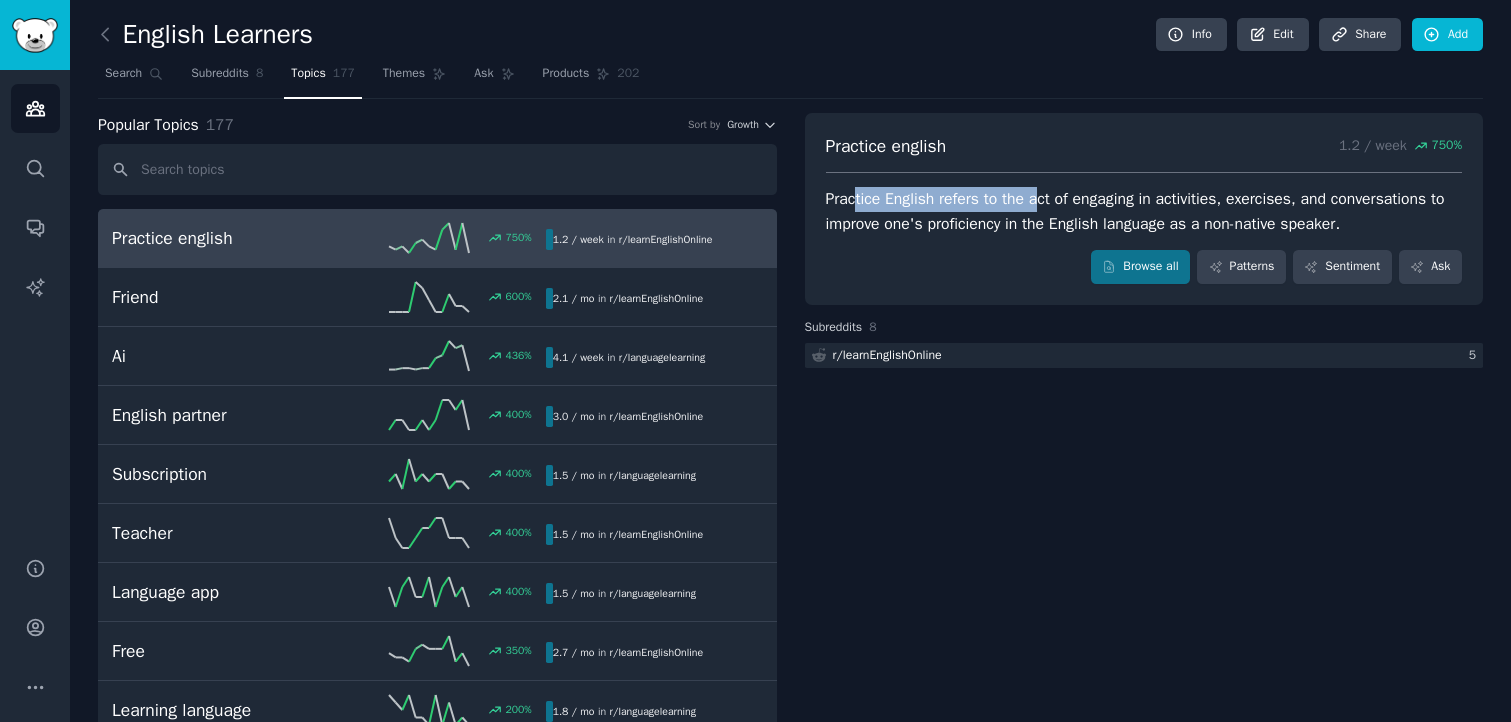 drag, startPoint x: 852, startPoint y: 202, endPoint x: 1045, endPoint y: 204, distance: 193.01036 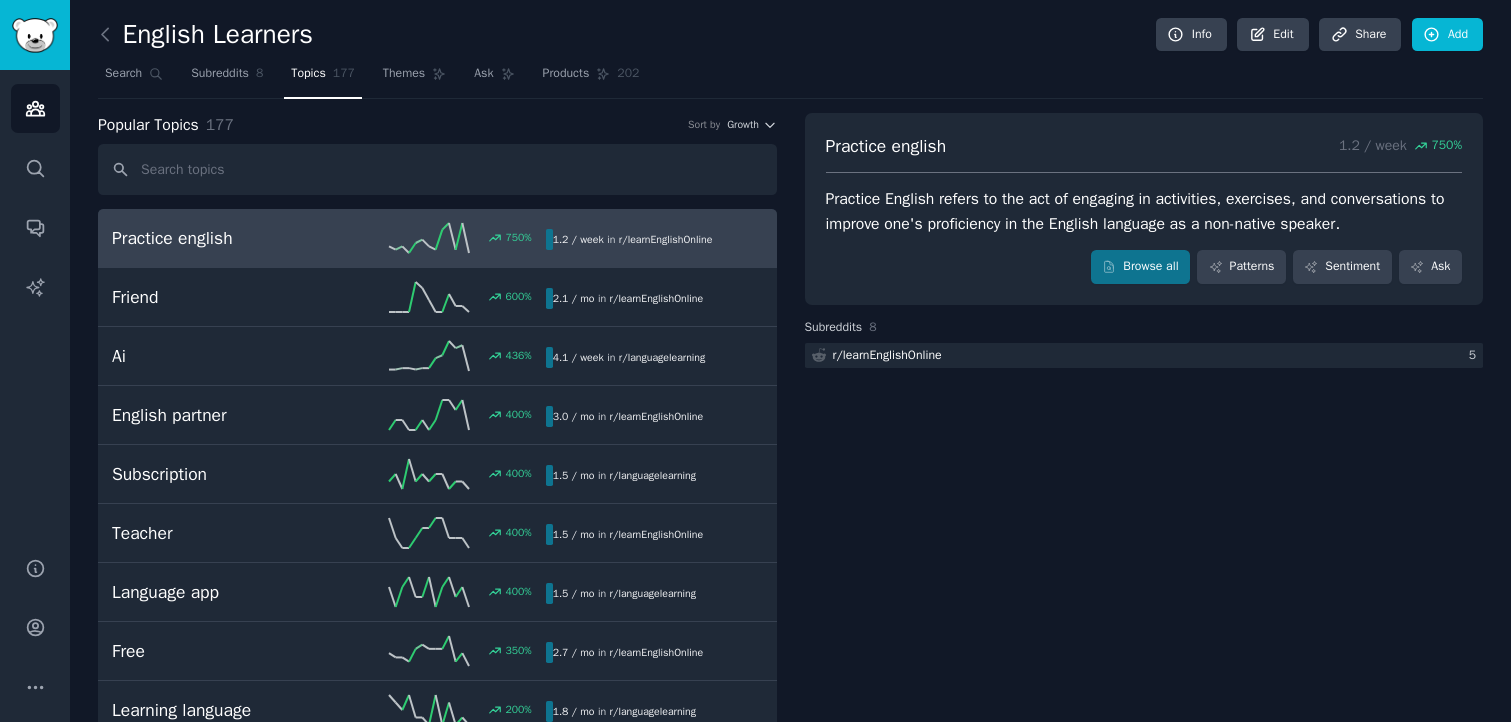 drag, startPoint x: 842, startPoint y: 202, endPoint x: 1116, endPoint y: 206, distance: 274.0292 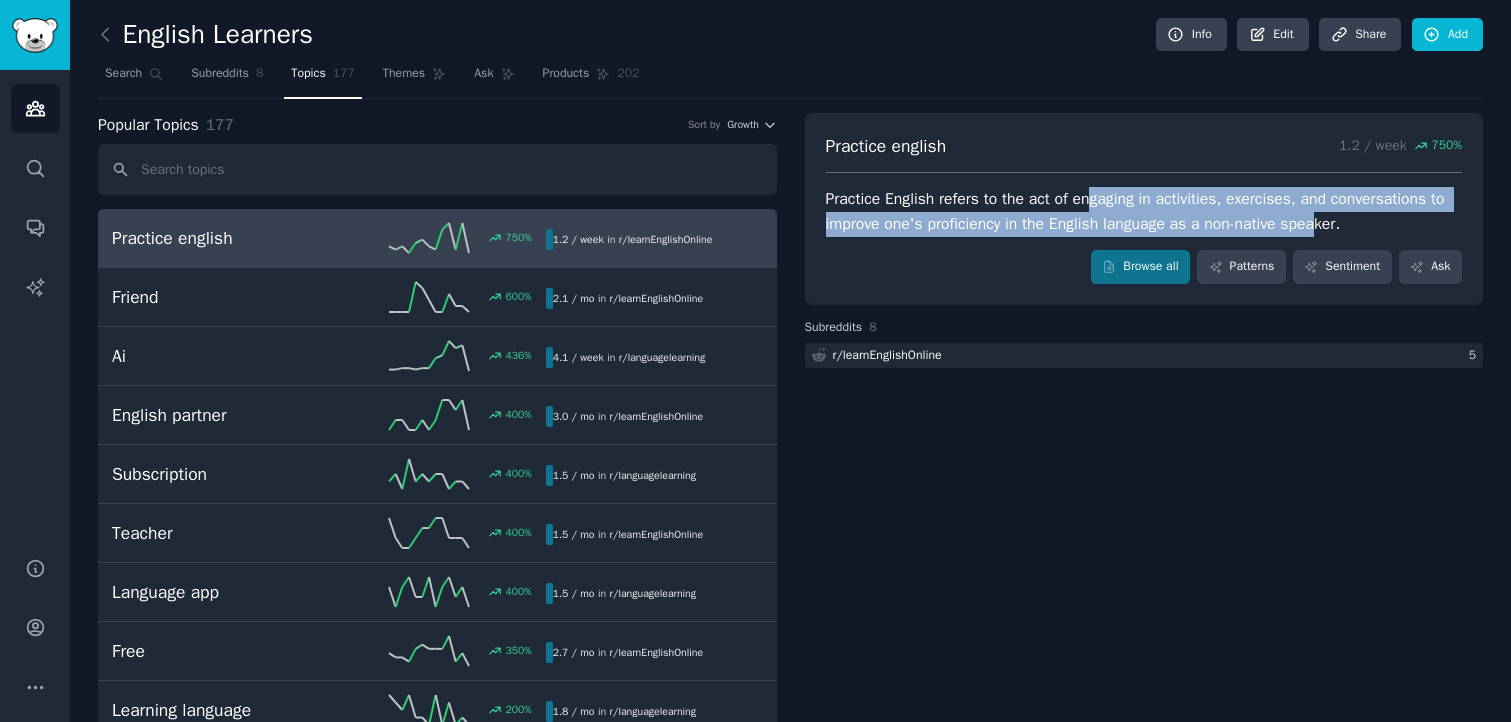 drag, startPoint x: 1325, startPoint y: 221, endPoint x: 1092, endPoint y: 208, distance: 233.36238 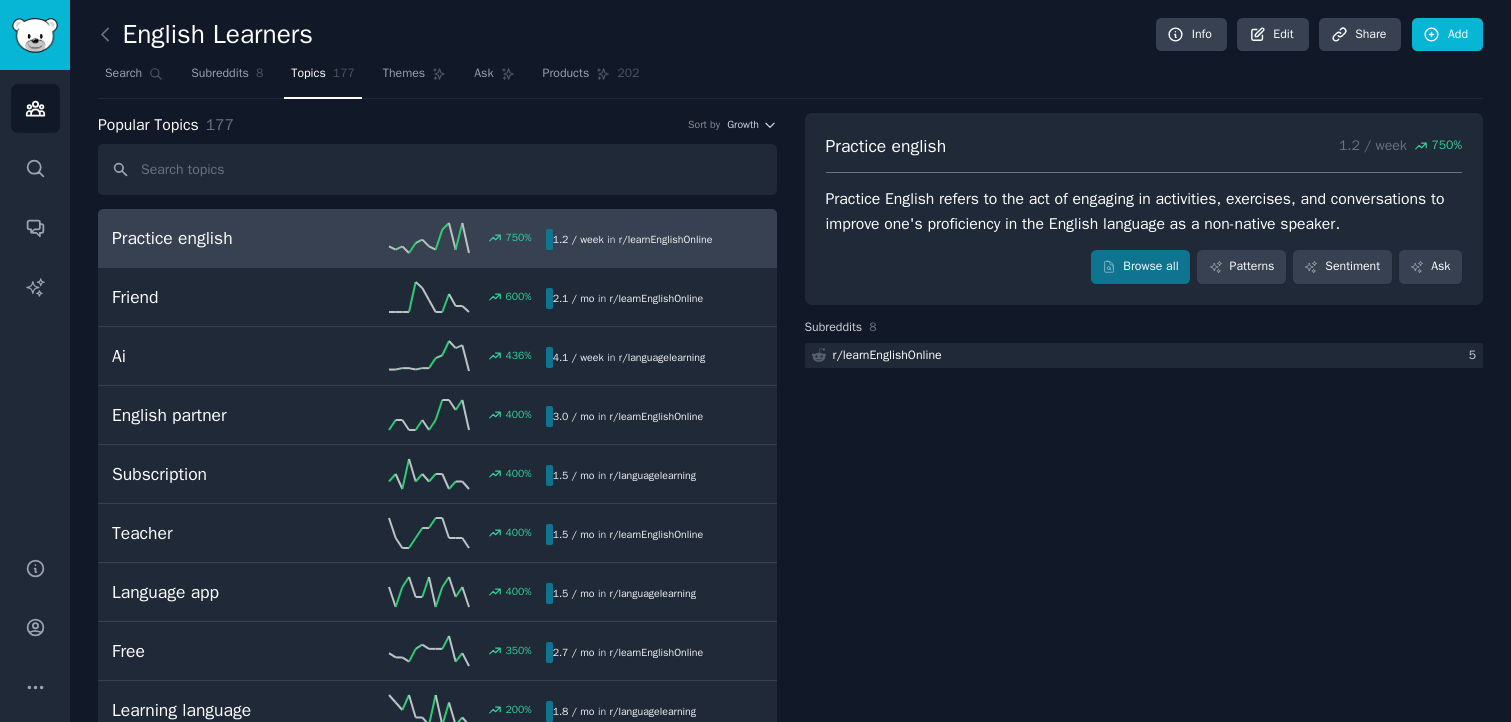 click on "Practice English refers to the act of engaging in activities, exercises, and conversations to improve one's proficiency in the English language as a non-native speaker." at bounding box center [1144, 211] 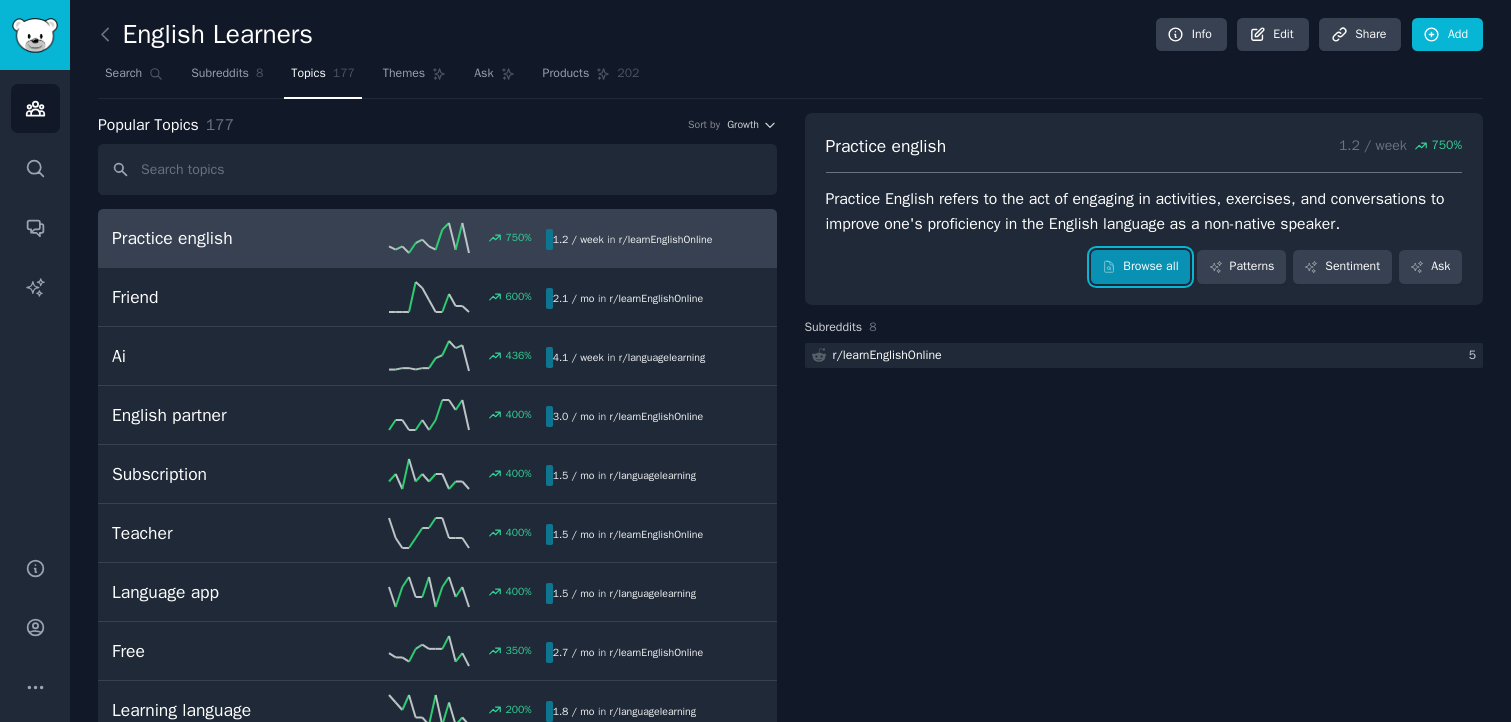 click on "Browse all" at bounding box center [1140, 267] 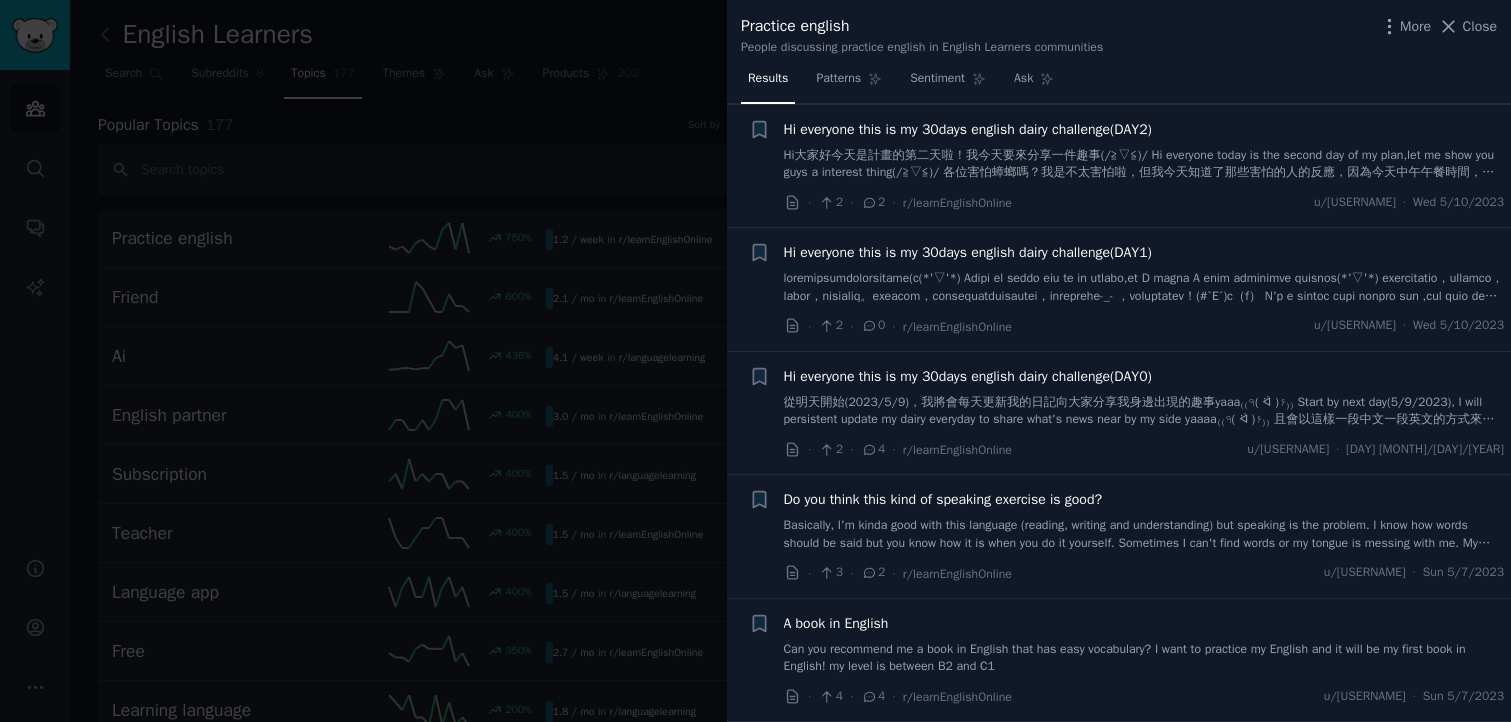 scroll, scrollTop: 11489, scrollLeft: 0, axis: vertical 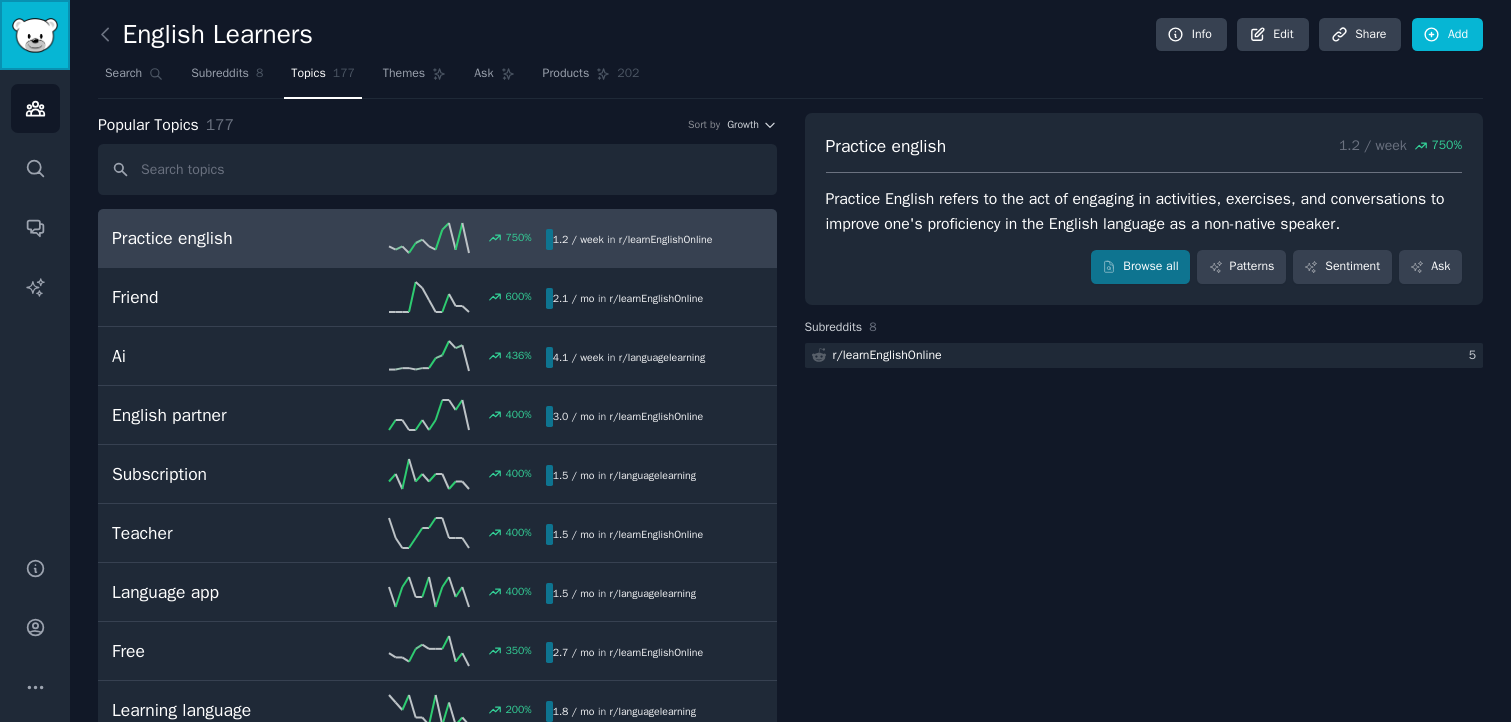 click at bounding box center (35, 35) 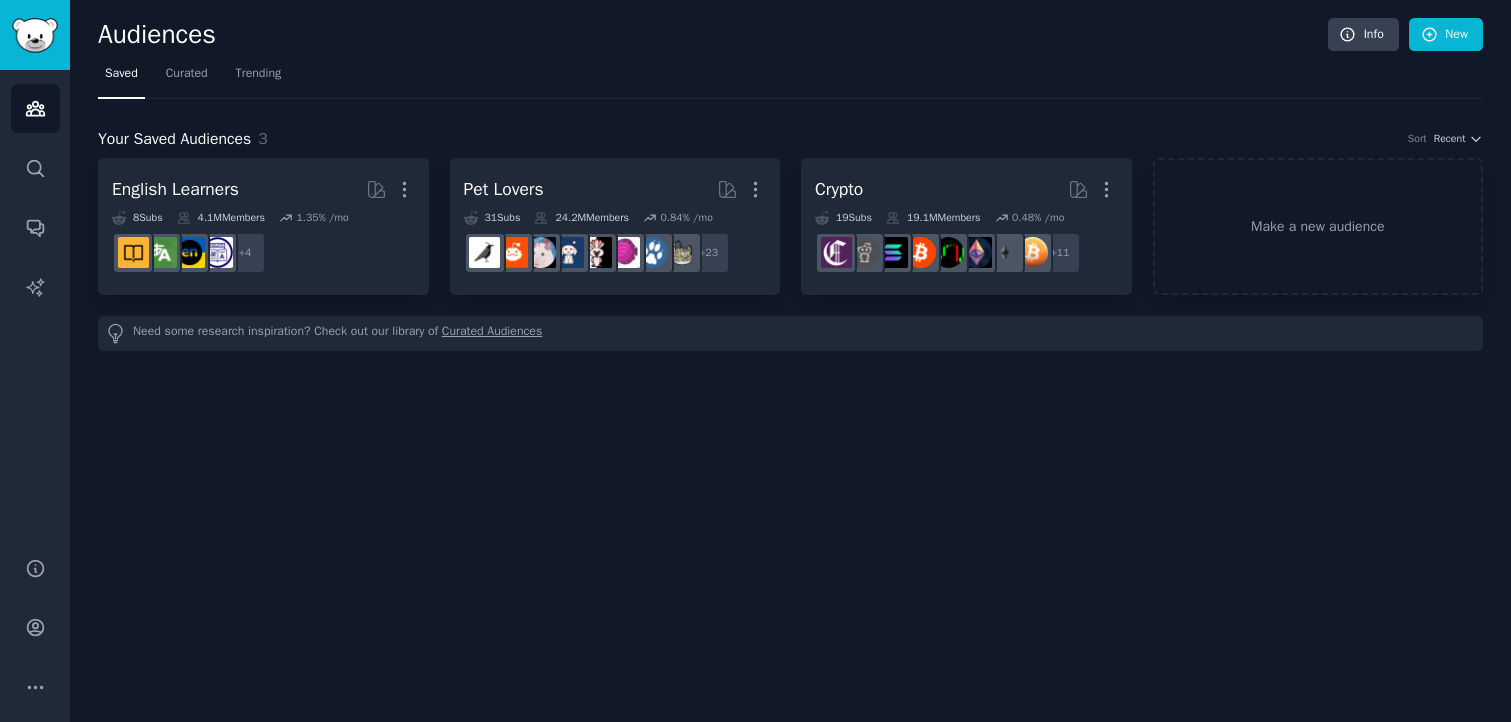 click on "Curated Audiences" at bounding box center [492, 333] 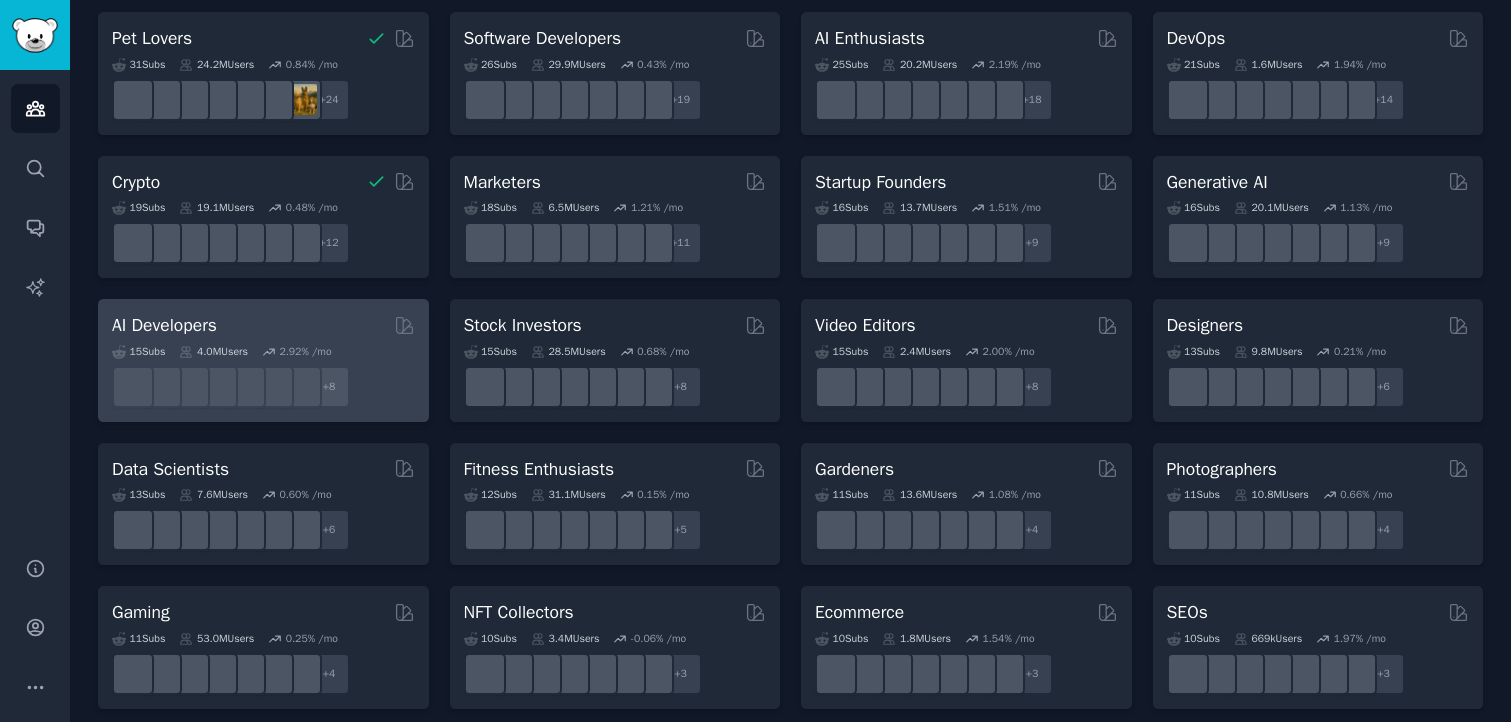 scroll, scrollTop: 149, scrollLeft: 0, axis: vertical 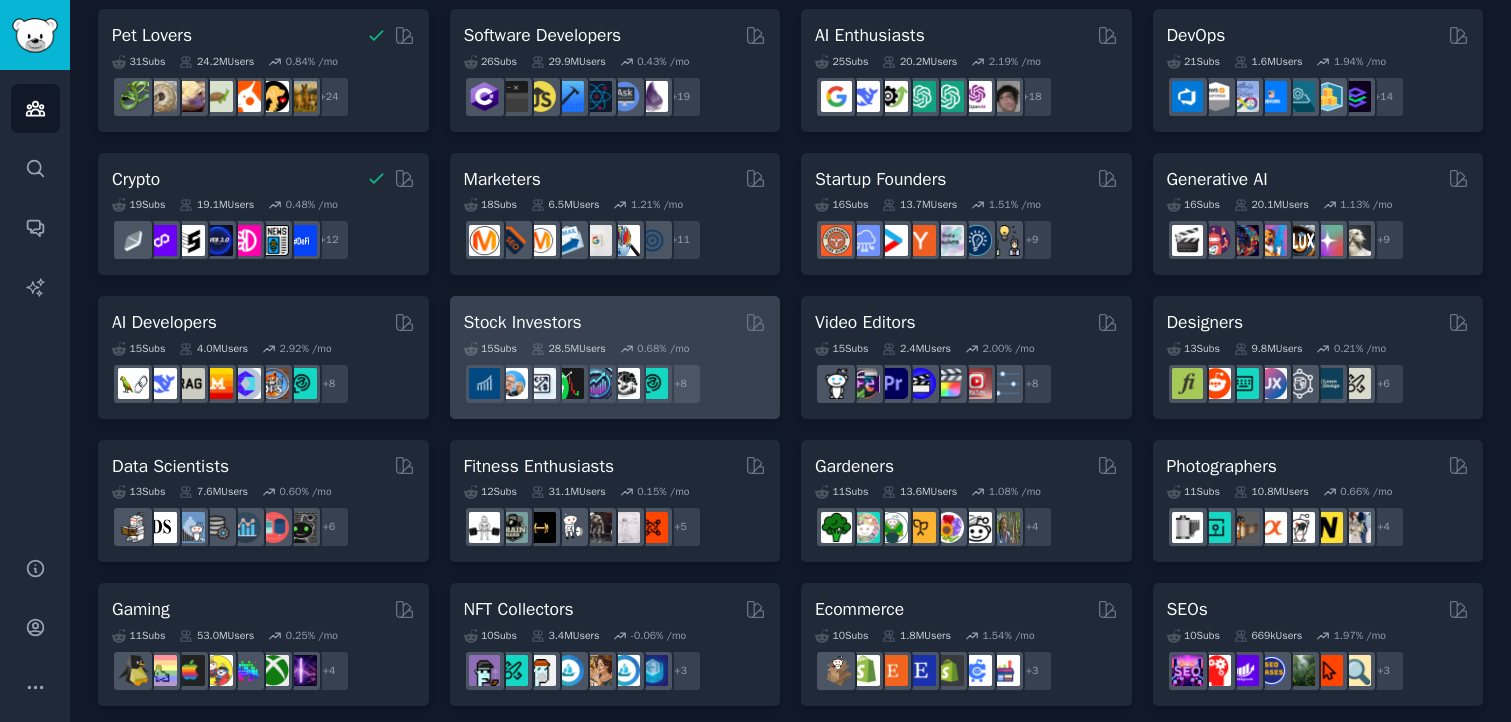 click on "Stock Investors" at bounding box center [615, 322] 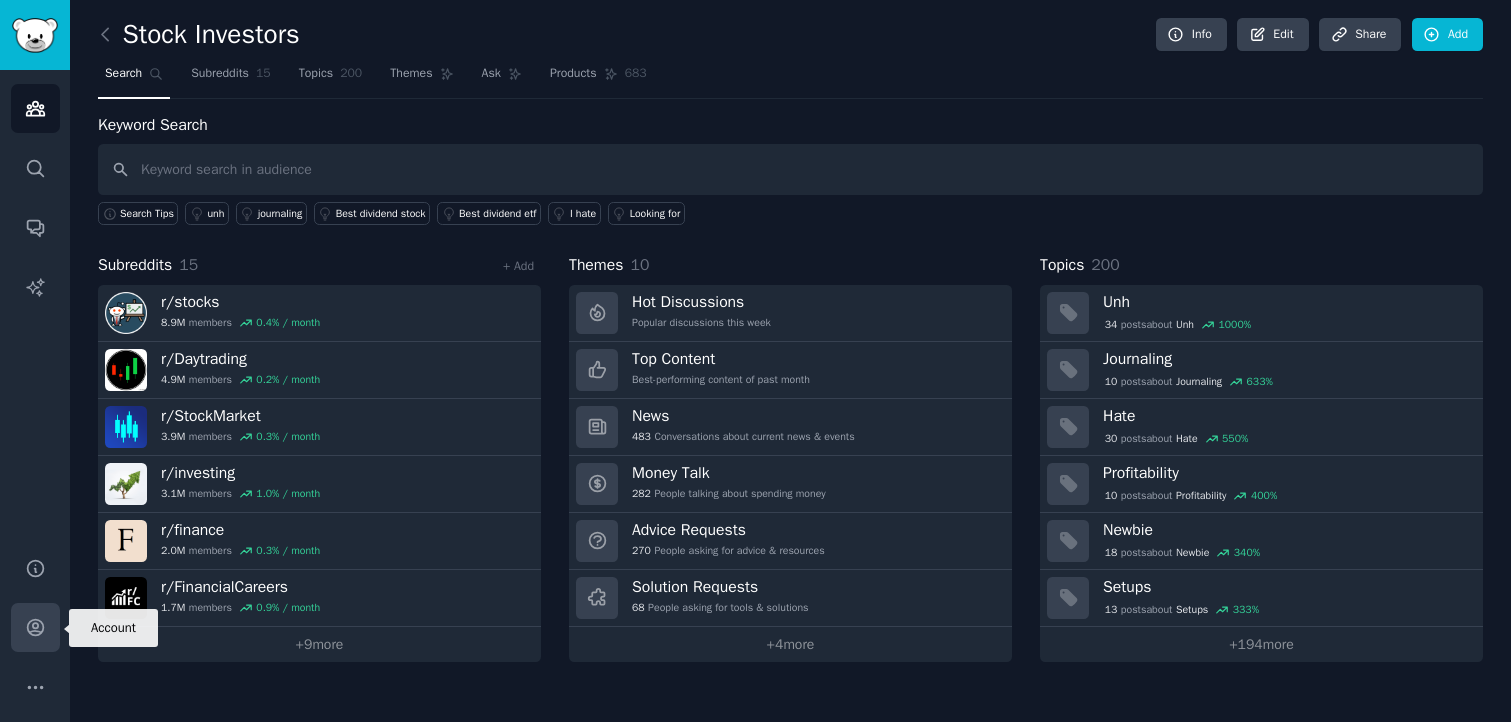 click 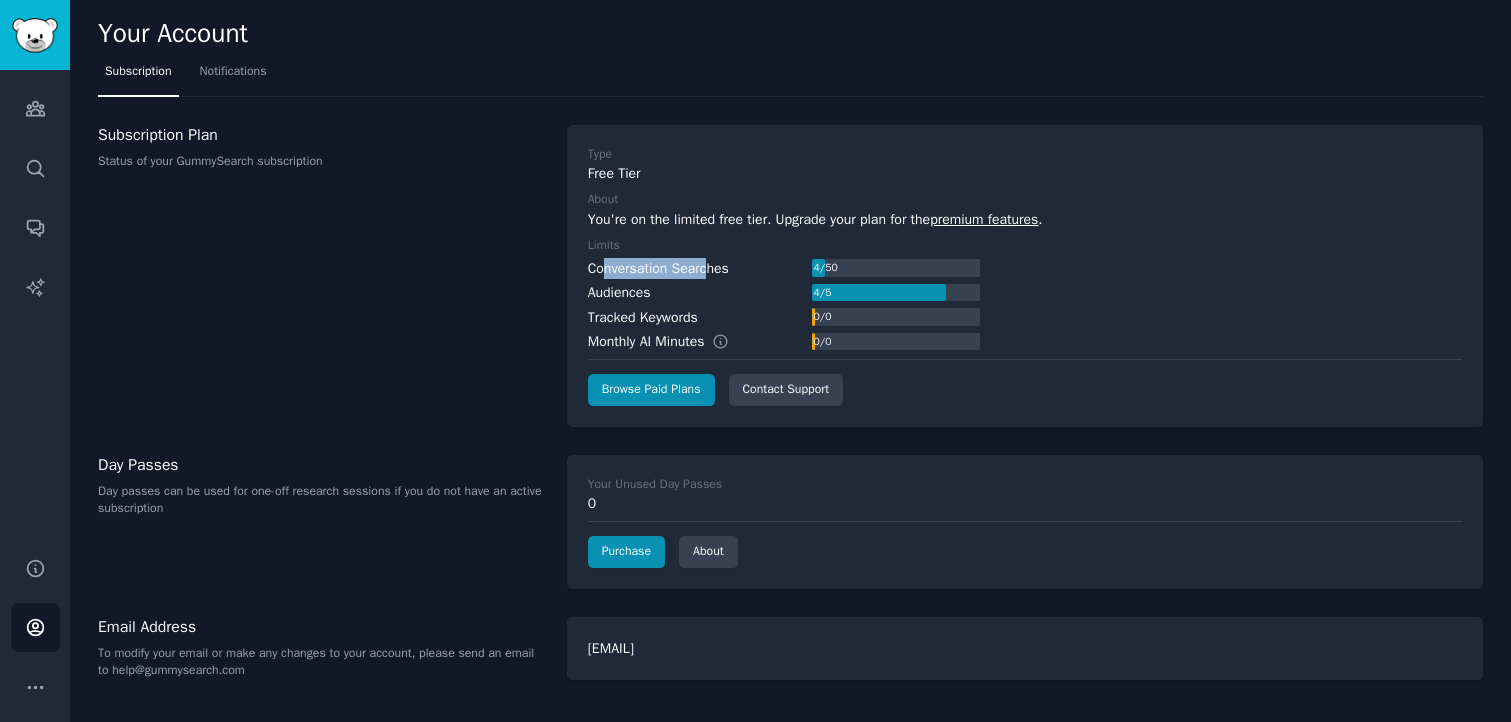 drag, startPoint x: 608, startPoint y: 271, endPoint x: 716, endPoint y: 268, distance: 108.04166 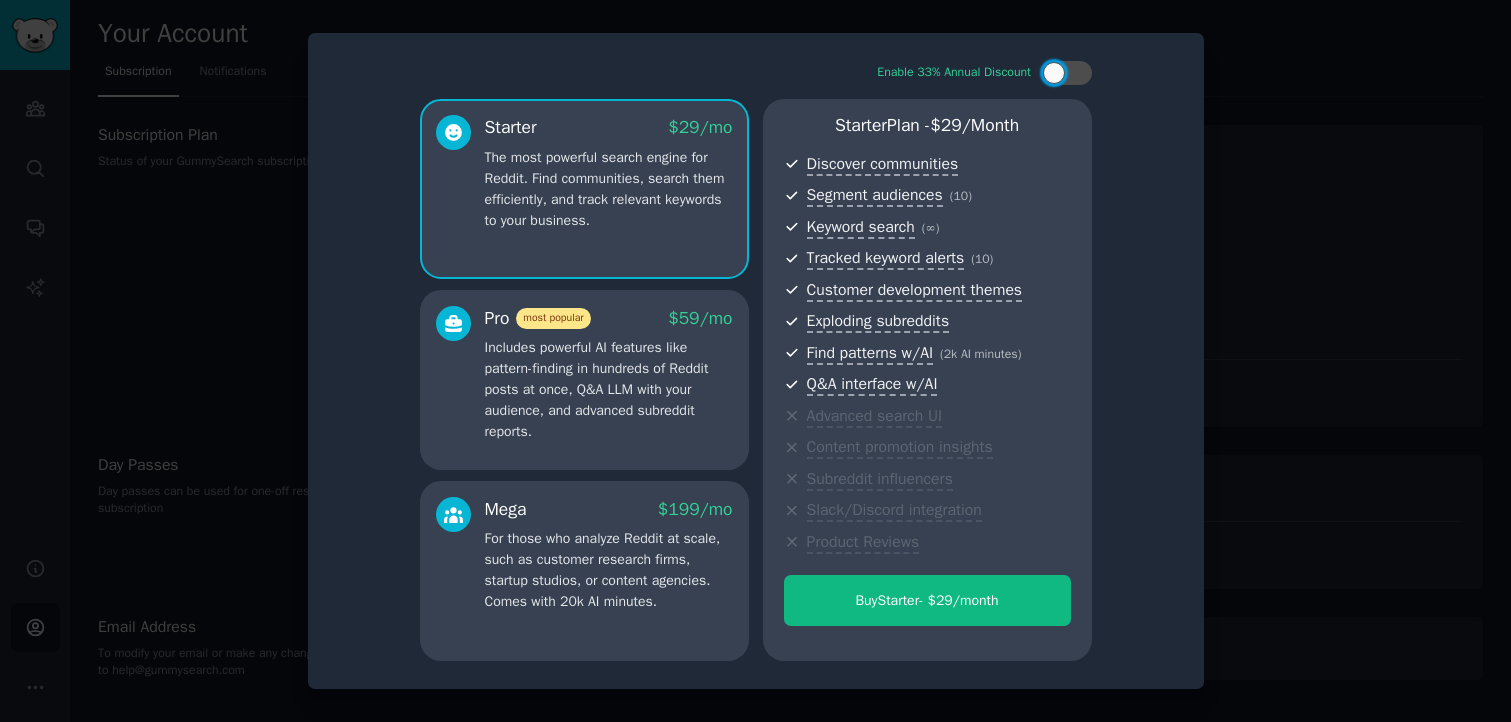 scroll, scrollTop: 0, scrollLeft: 0, axis: both 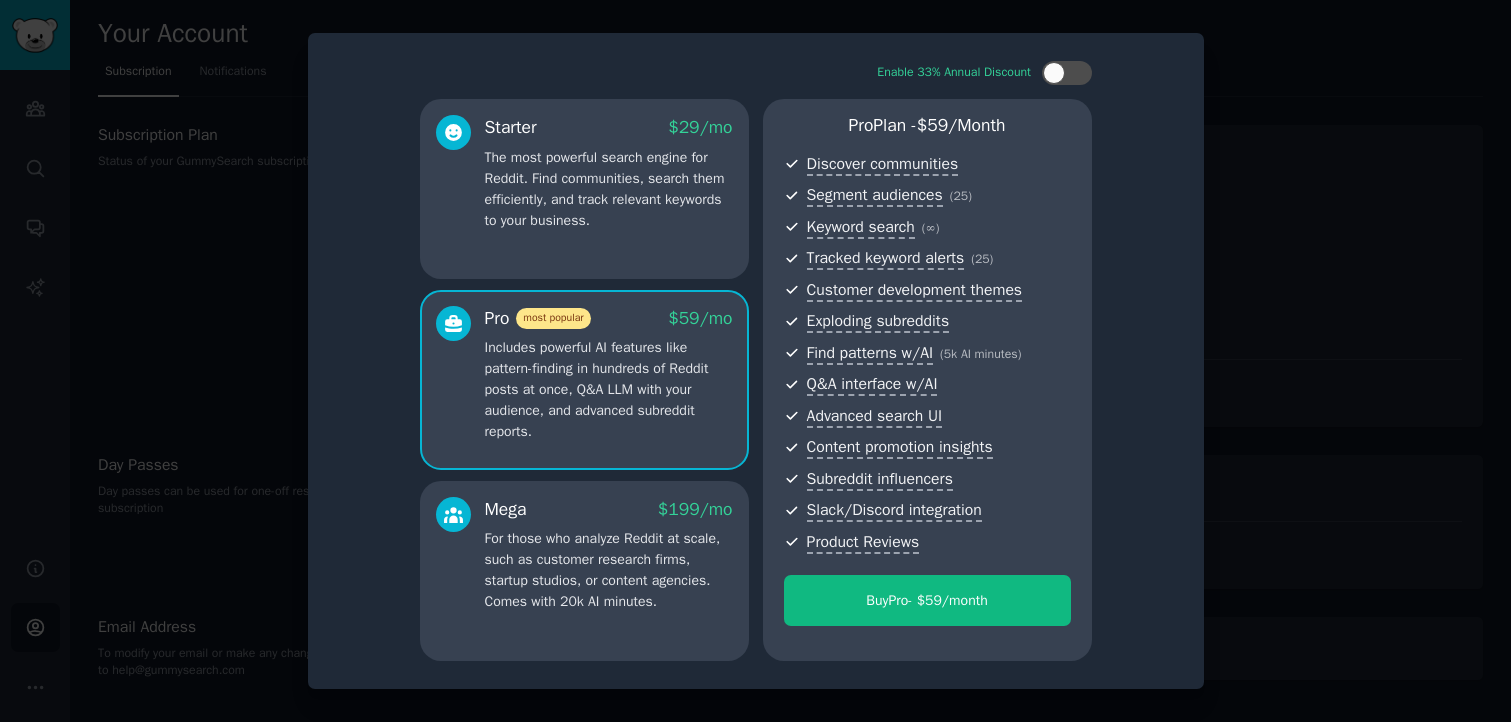 click on "Mega $ 199 /mo" at bounding box center (609, 509) 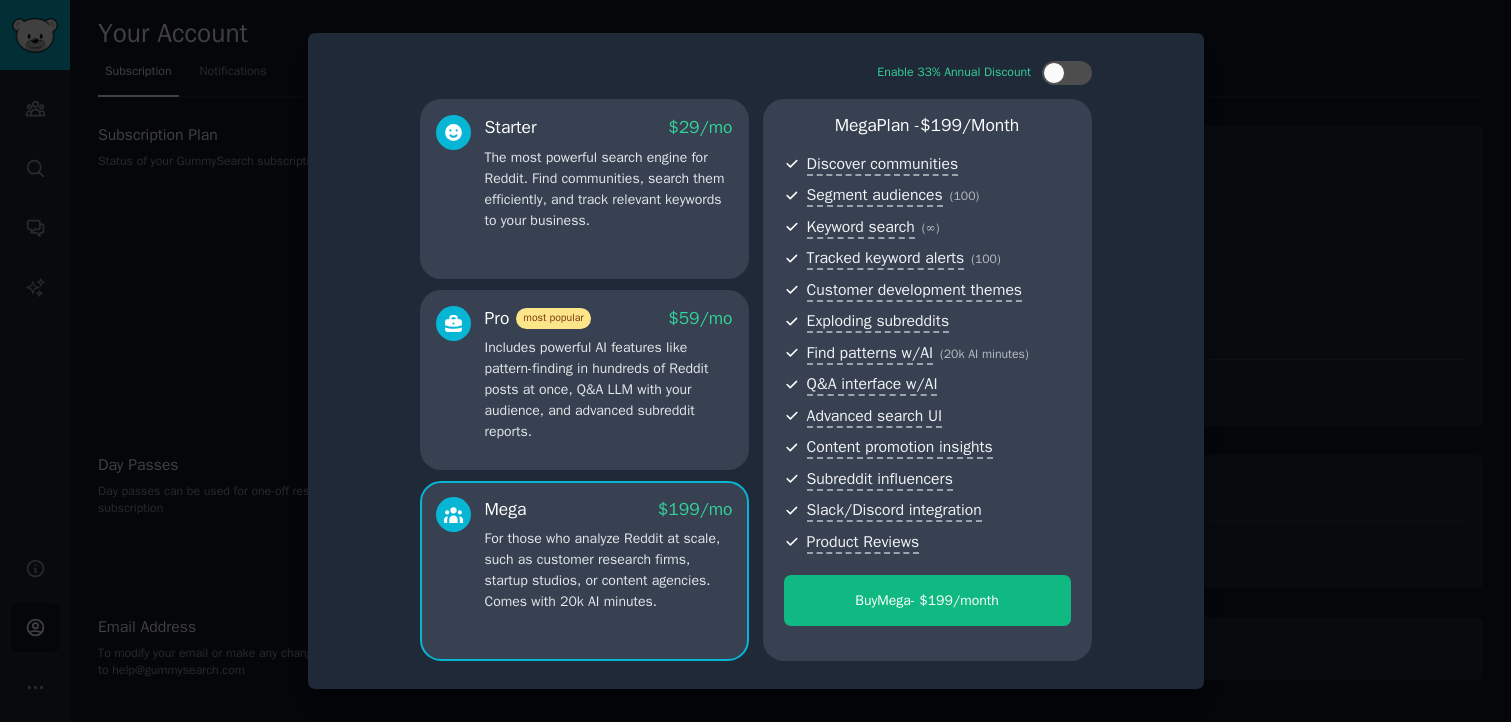 click on "Includes powerful AI features like pattern-finding in hundreds of Reddit posts at once, Q&A LLM with your audience, and advanced subreddit reports." at bounding box center (609, 389) 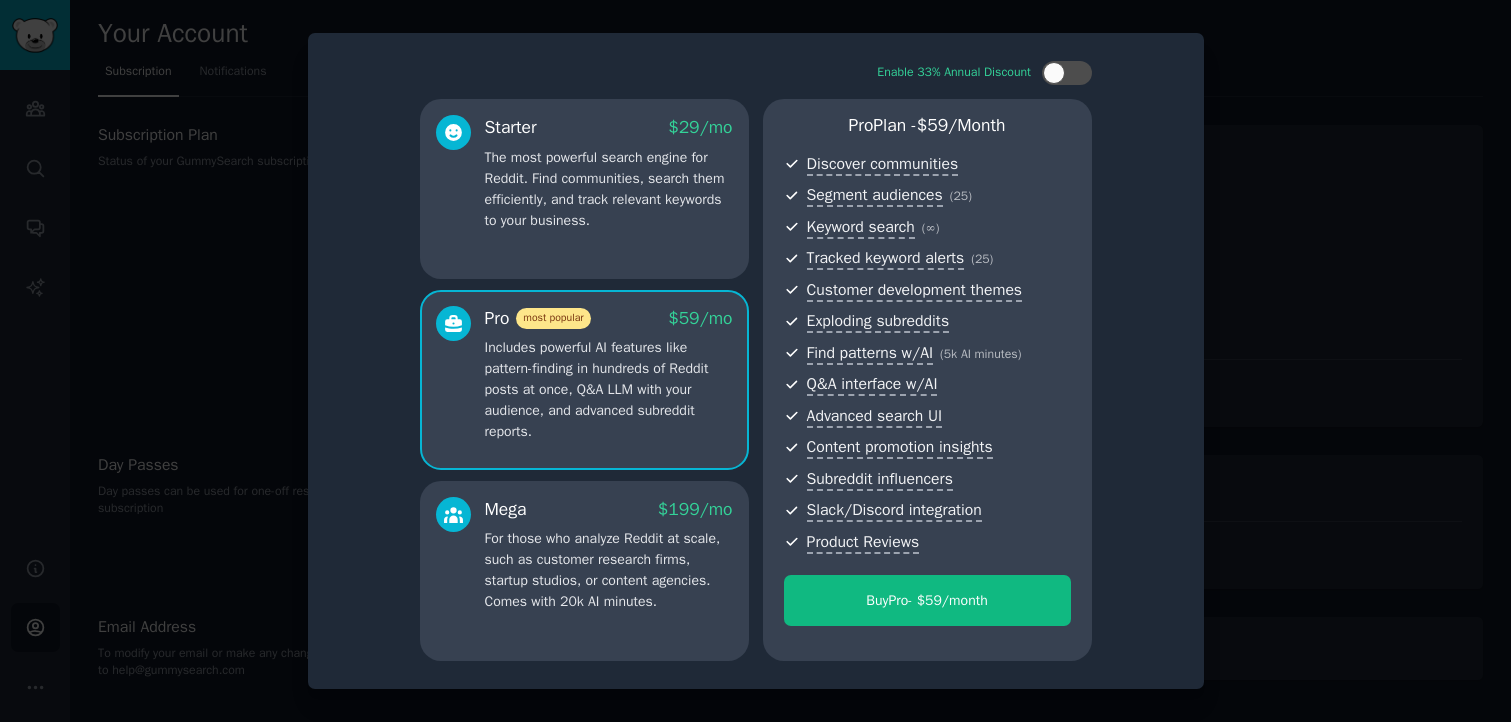 click on "Pro most popular $ 59 /mo Includes powerful AI features like pattern-finding in hundreds of Reddit posts at once, Q&A LLM with your audience, and advanced subreddit reports." at bounding box center [584, 380] 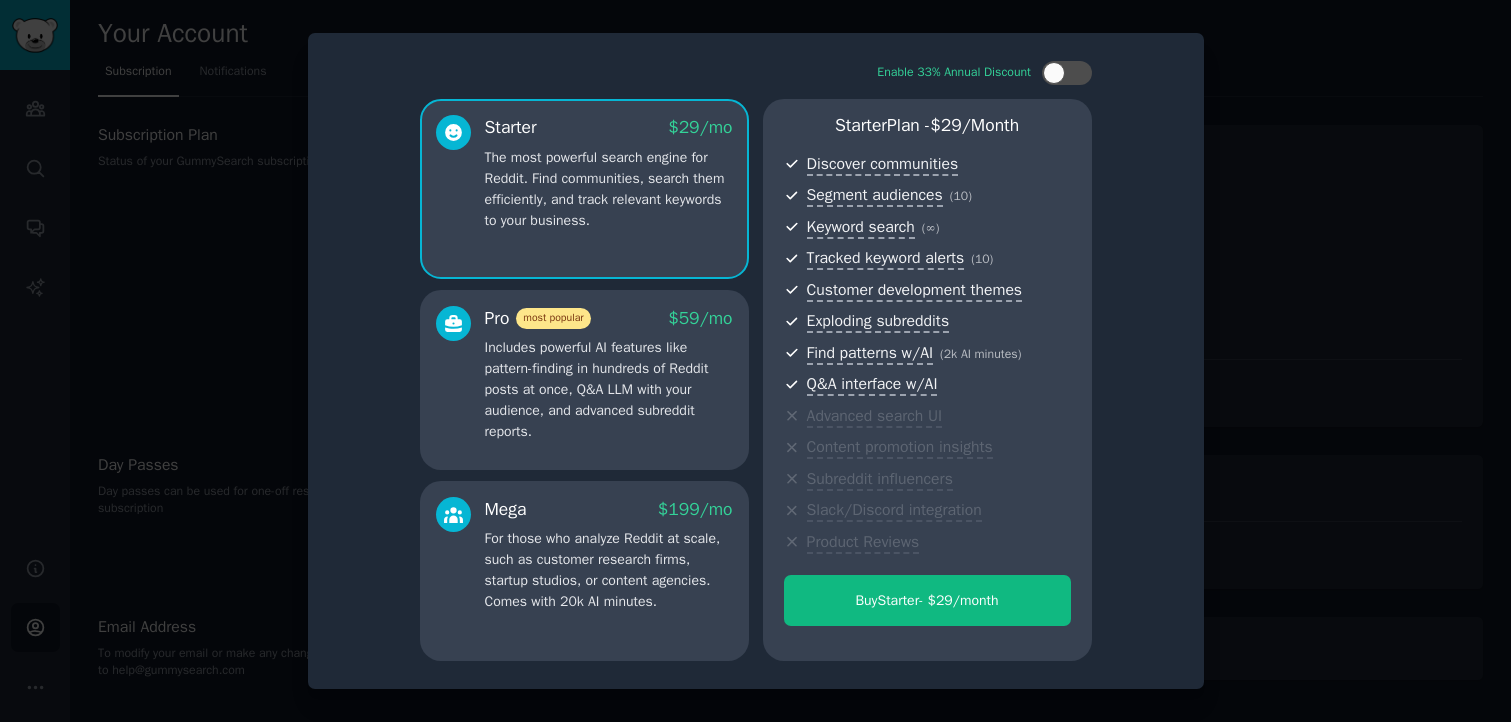 click on "Pro most popular $ 59 /mo Includes powerful AI features like pattern-finding in hundreds of Reddit posts at once, Q&A LLM with your audience, and advanced subreddit reports." at bounding box center (584, 380) 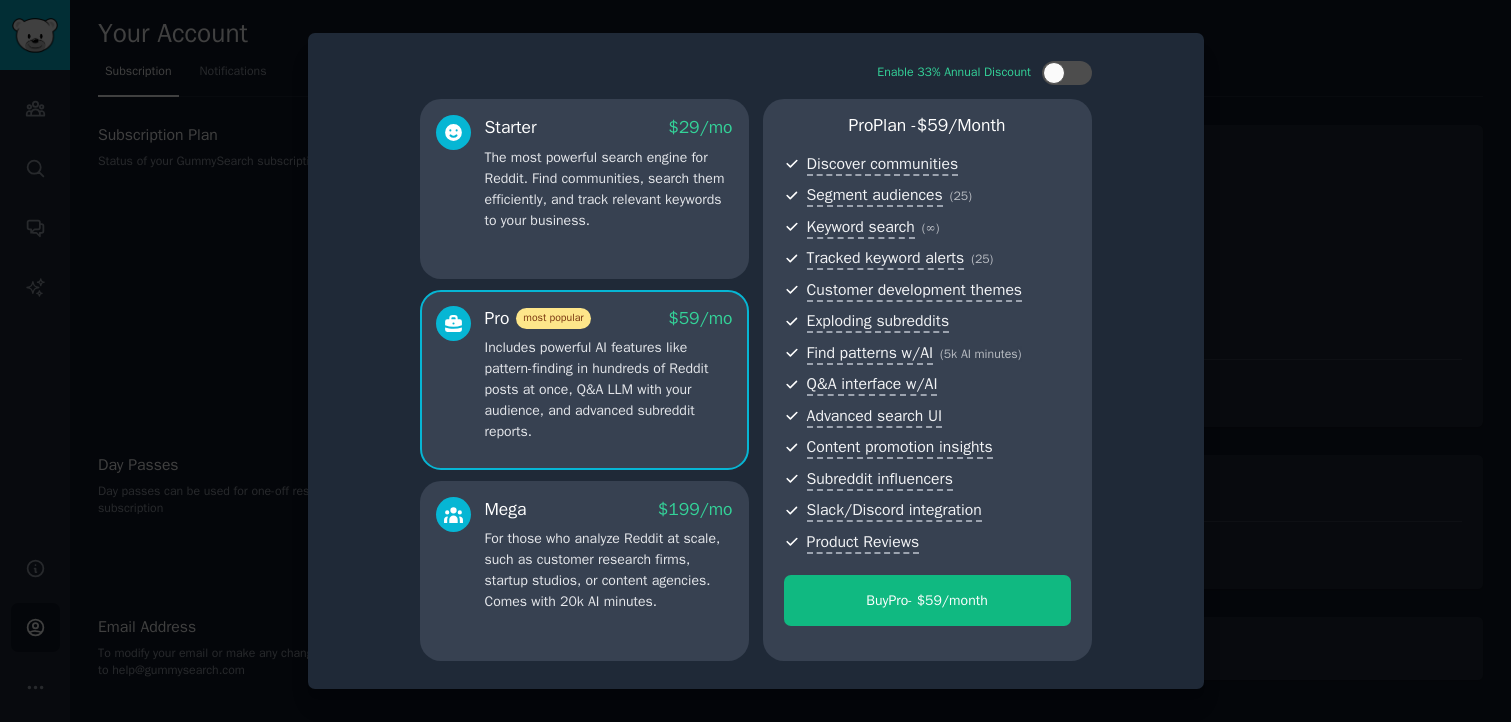click on "Mega $ 199 /mo" at bounding box center [609, 509] 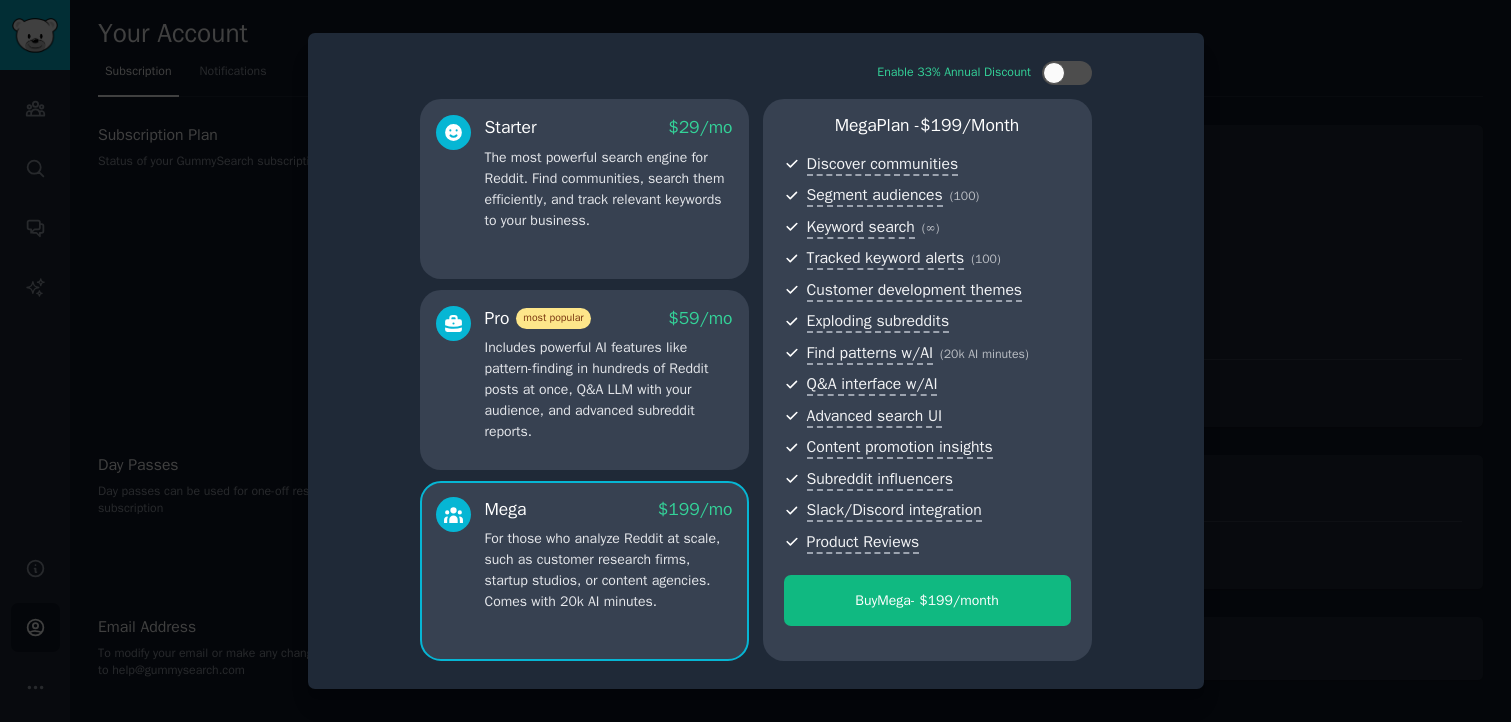 click at bounding box center [755, 361] 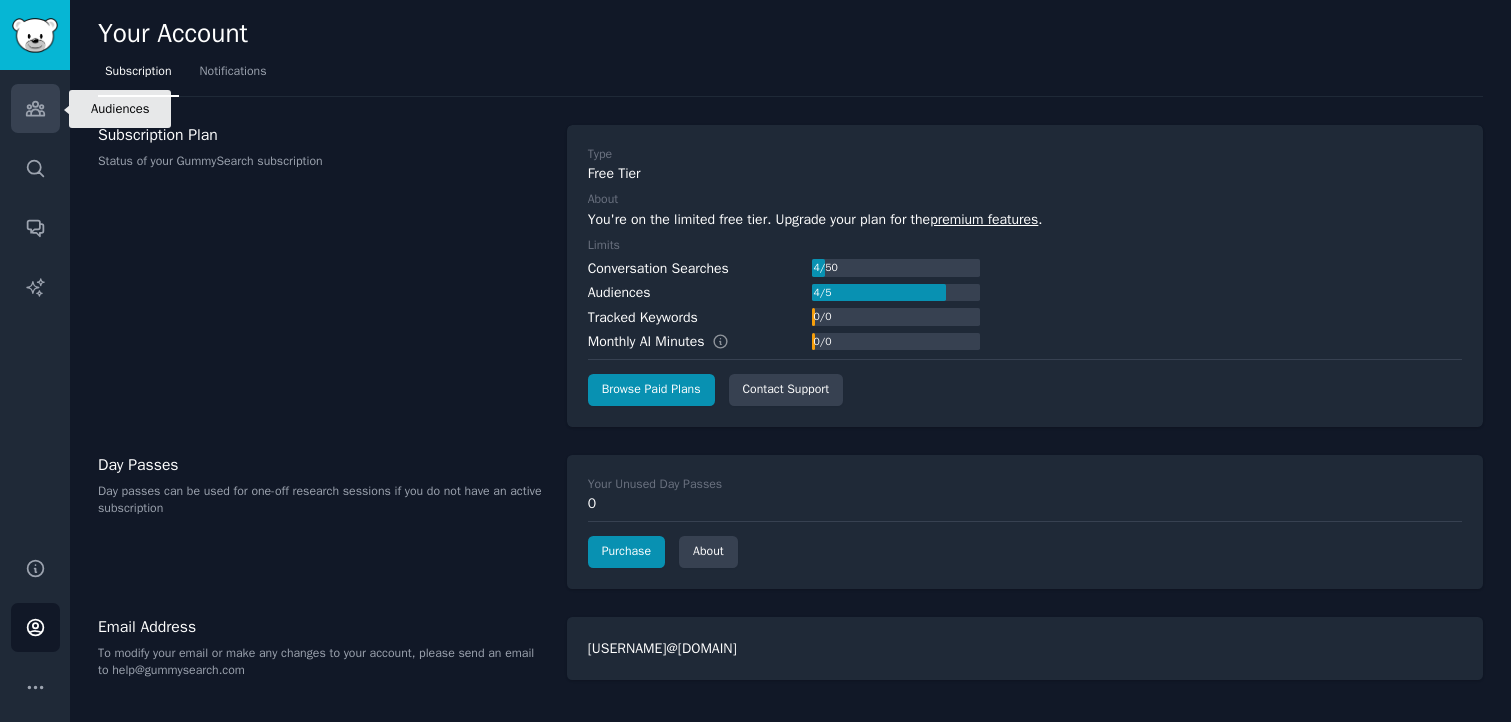 click on "Audiences" at bounding box center (35, 108) 